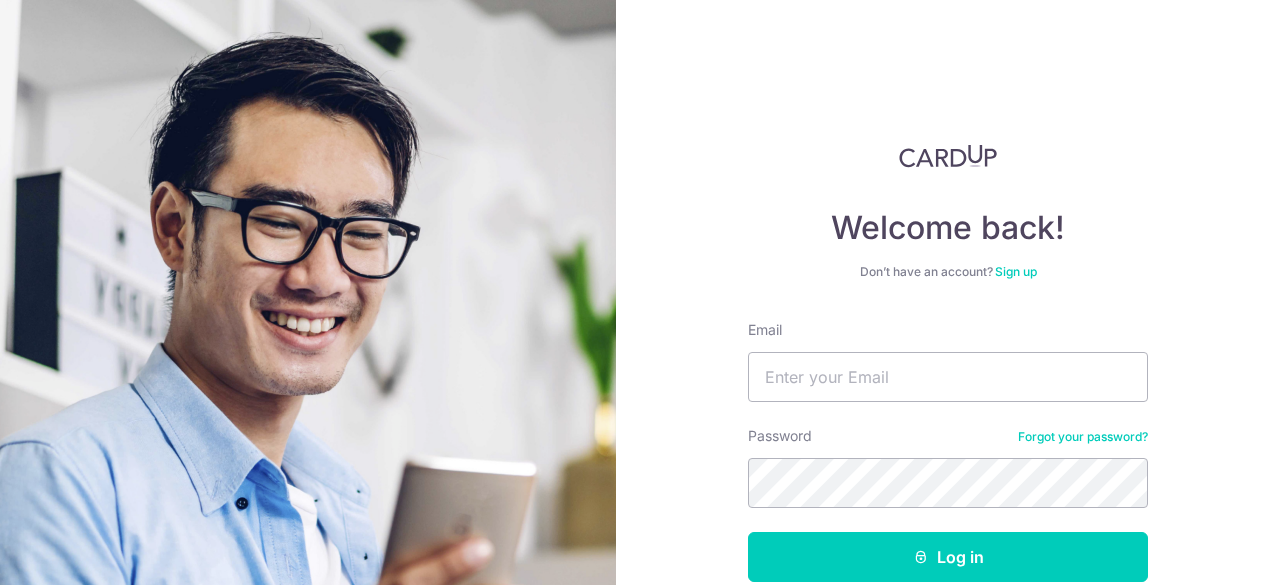 scroll, scrollTop: 0, scrollLeft: 0, axis: both 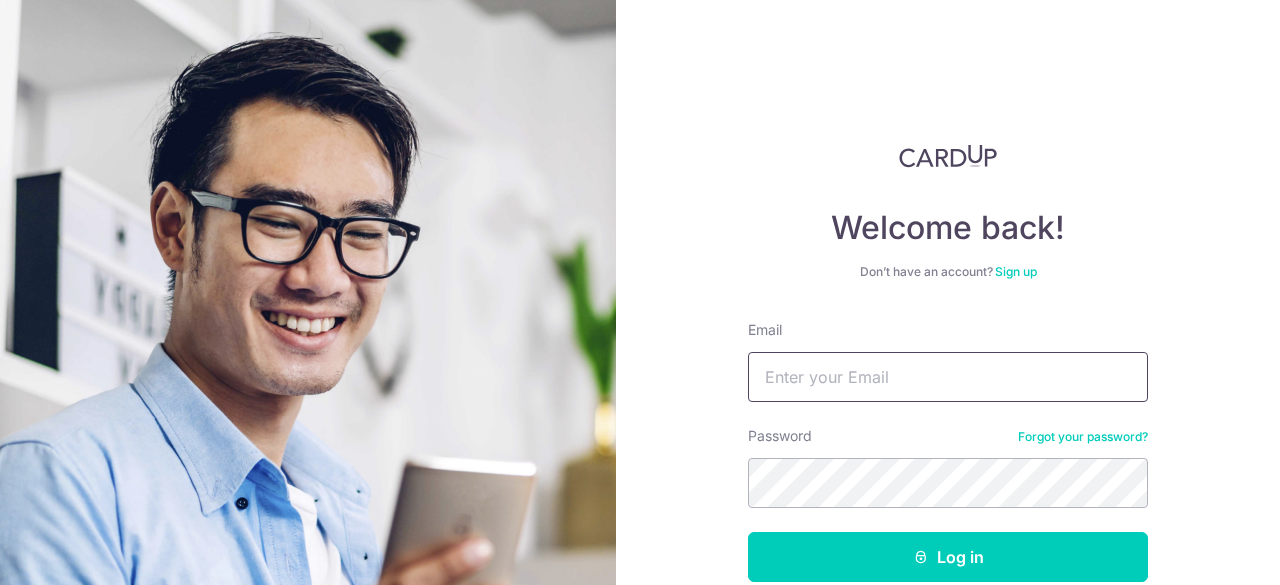 drag, startPoint x: 930, startPoint y: 351, endPoint x: 932, endPoint y: 371, distance: 20.09975 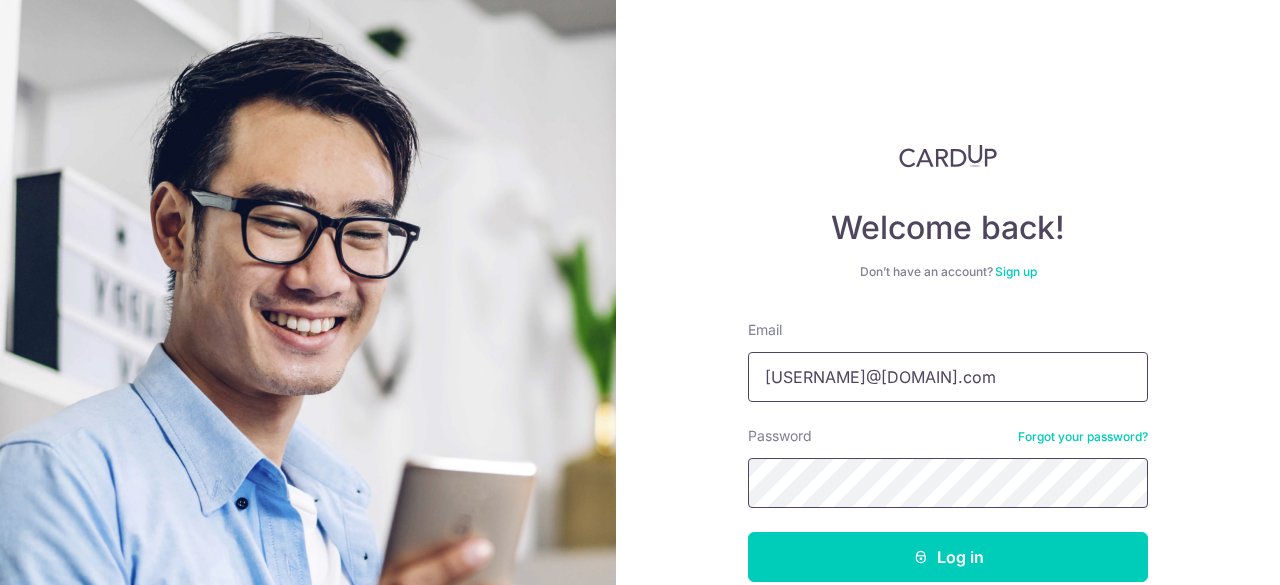 click on "Log in" at bounding box center [948, 557] 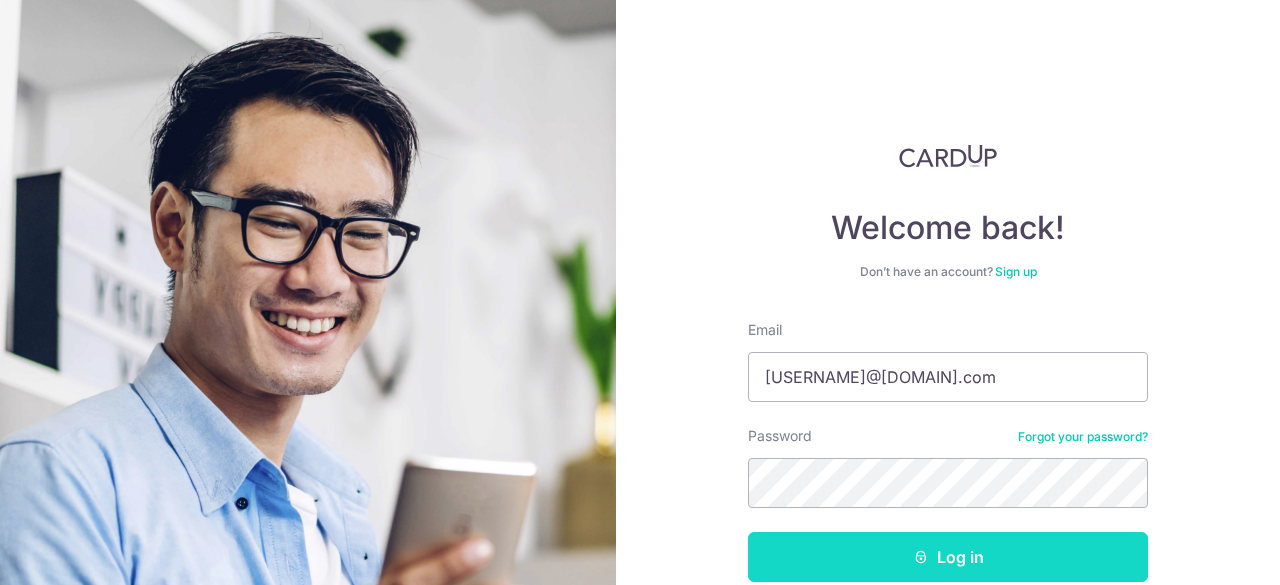 click at bounding box center [921, 557] 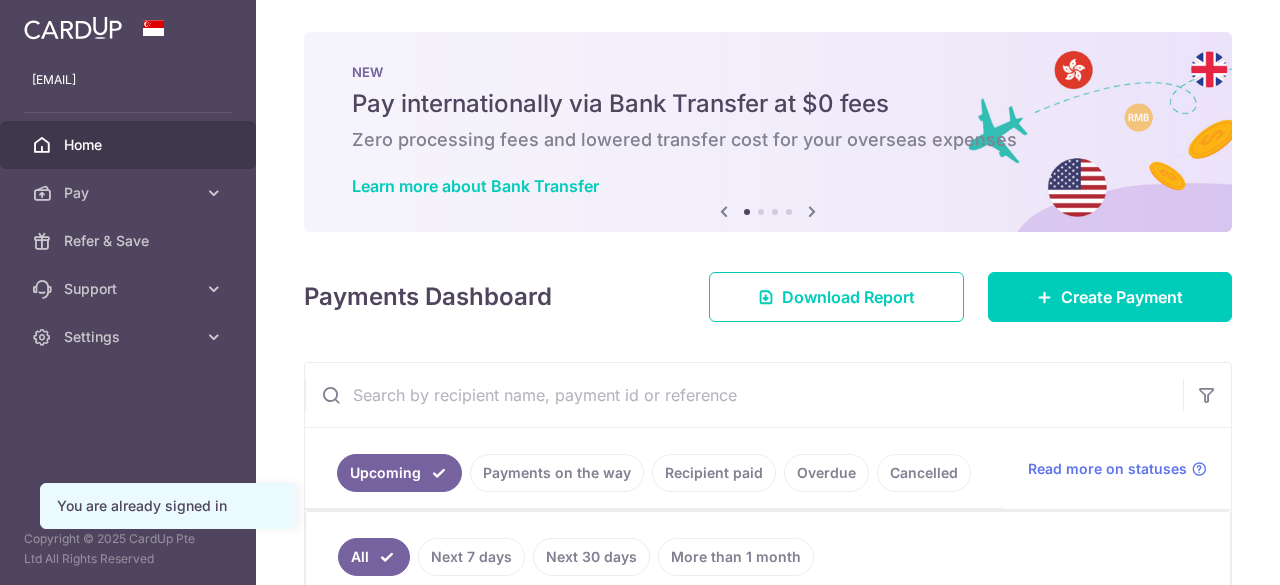 scroll, scrollTop: 0, scrollLeft: 0, axis: both 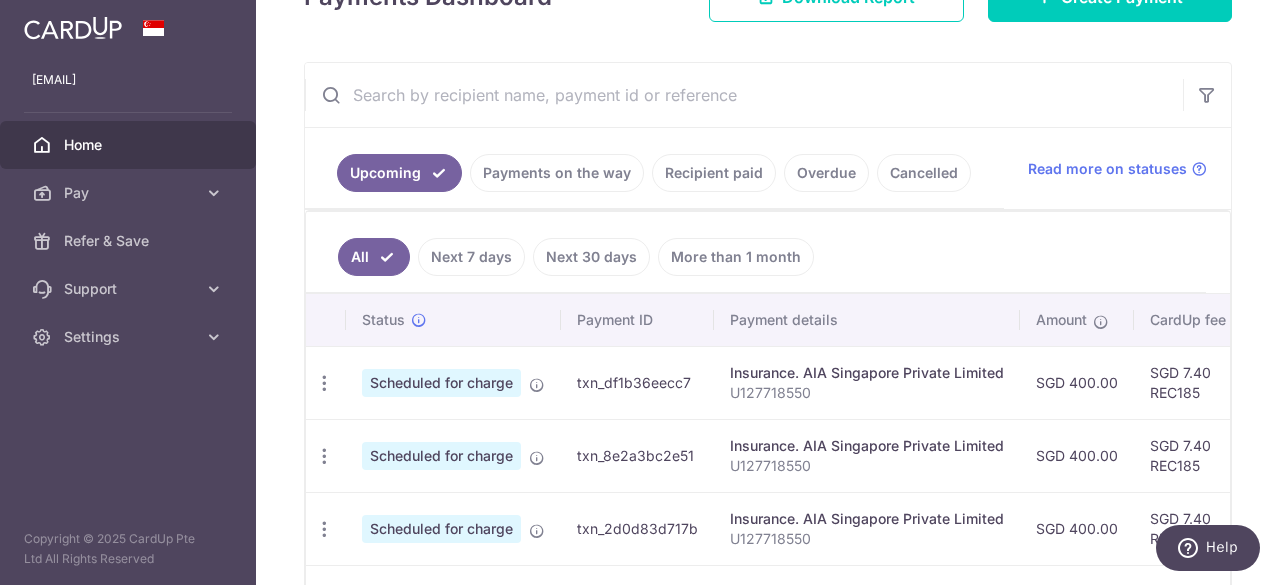 click on "Scheduled for charge" at bounding box center (453, 382) 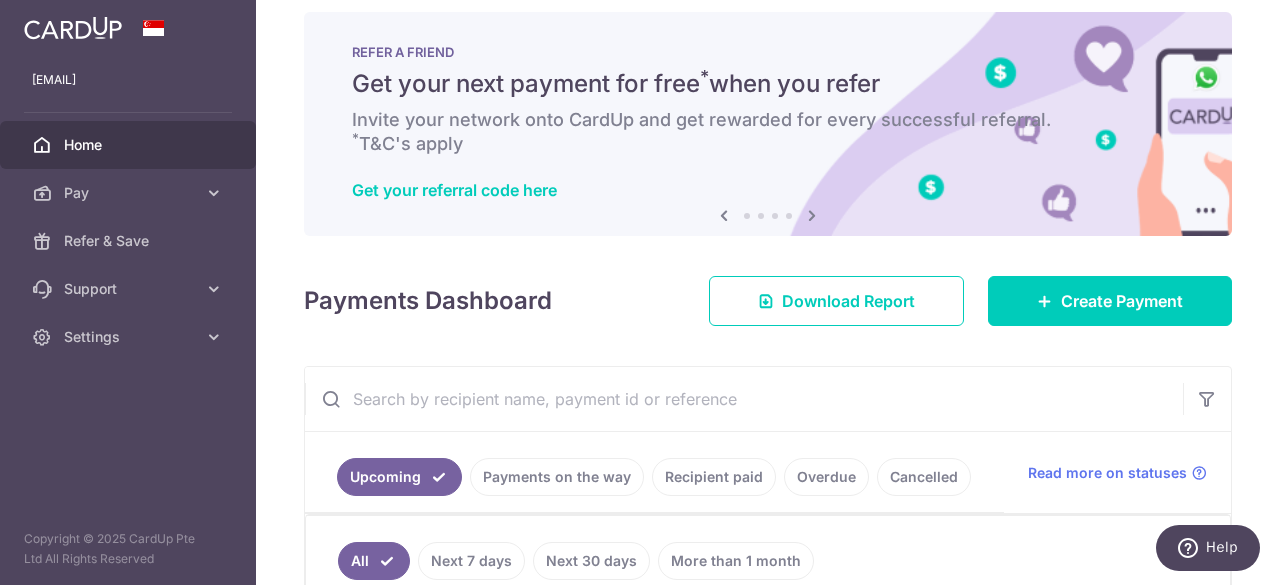 scroll, scrollTop: 0, scrollLeft: 0, axis: both 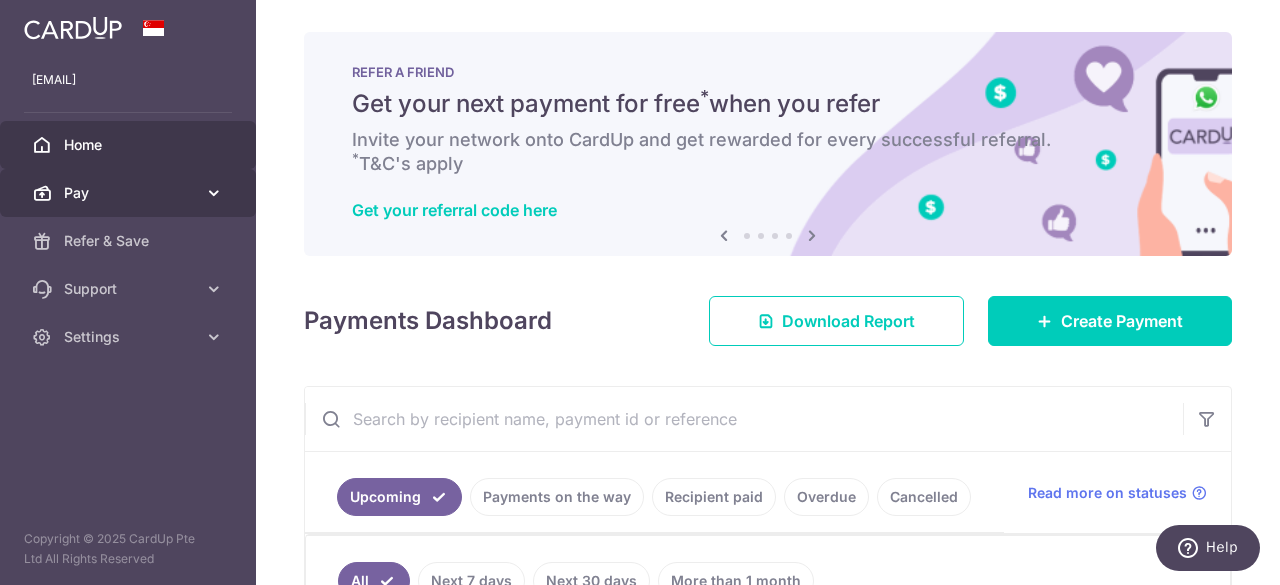 click on "Pay" at bounding box center (128, 193) 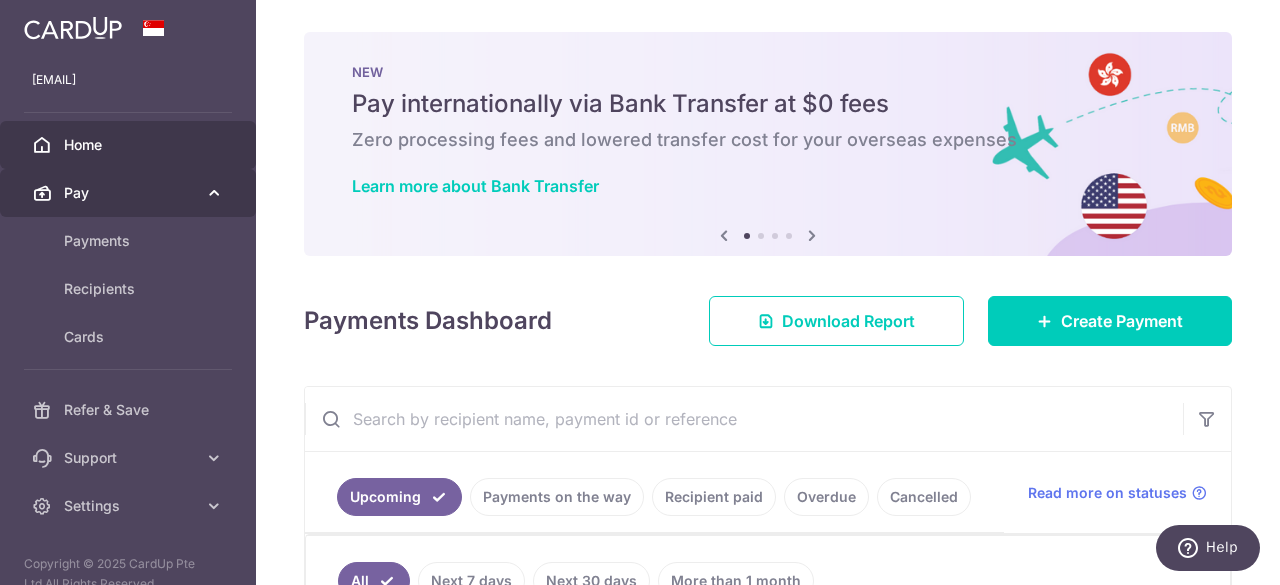 click on "Pay" at bounding box center (128, 193) 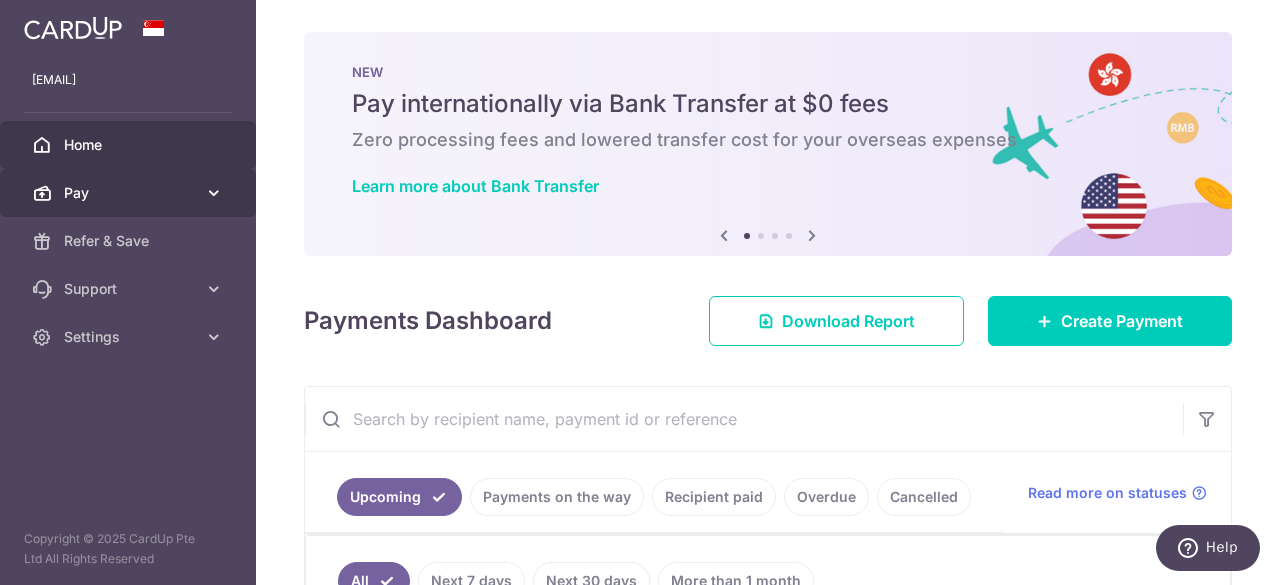 click on "Pay" at bounding box center (128, 193) 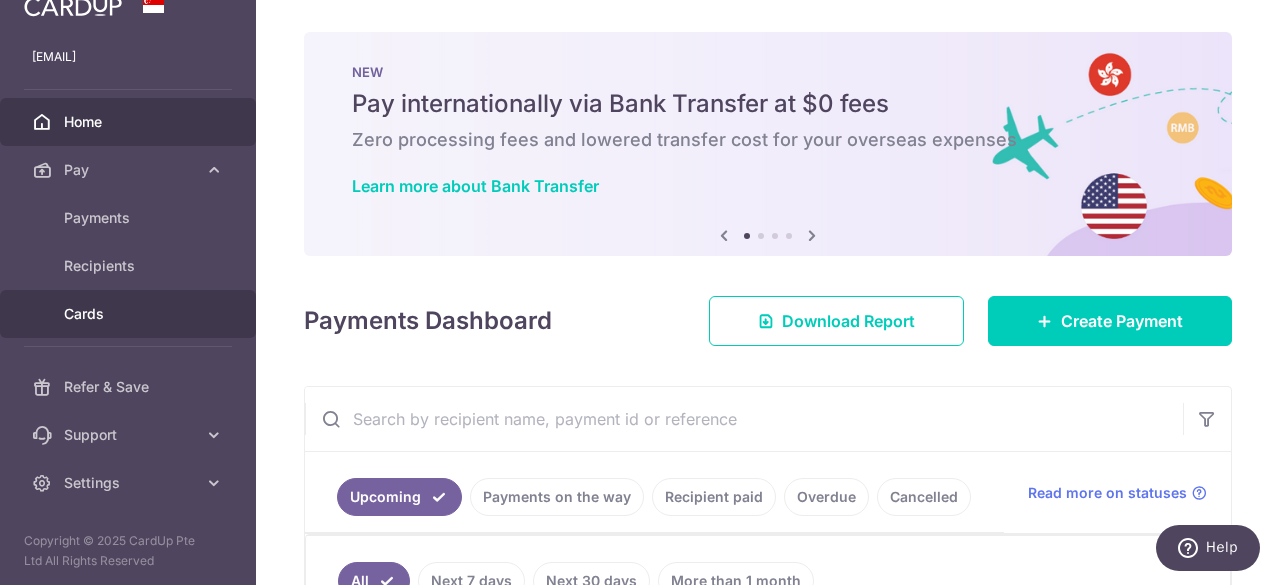 scroll, scrollTop: 24, scrollLeft: 0, axis: vertical 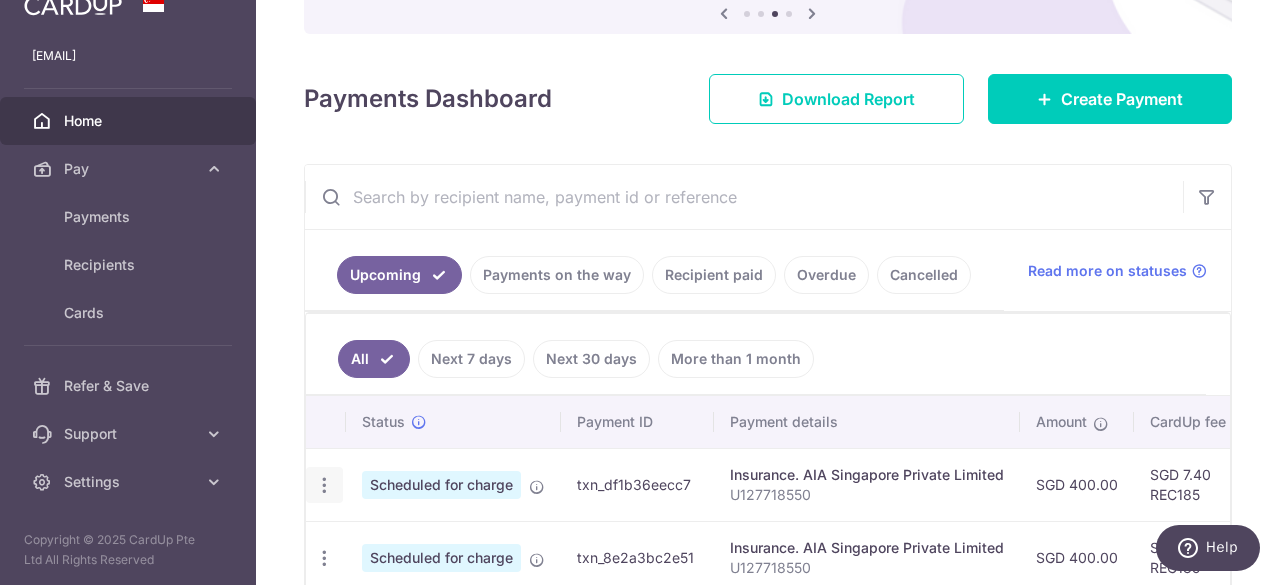 click at bounding box center [324, 485] 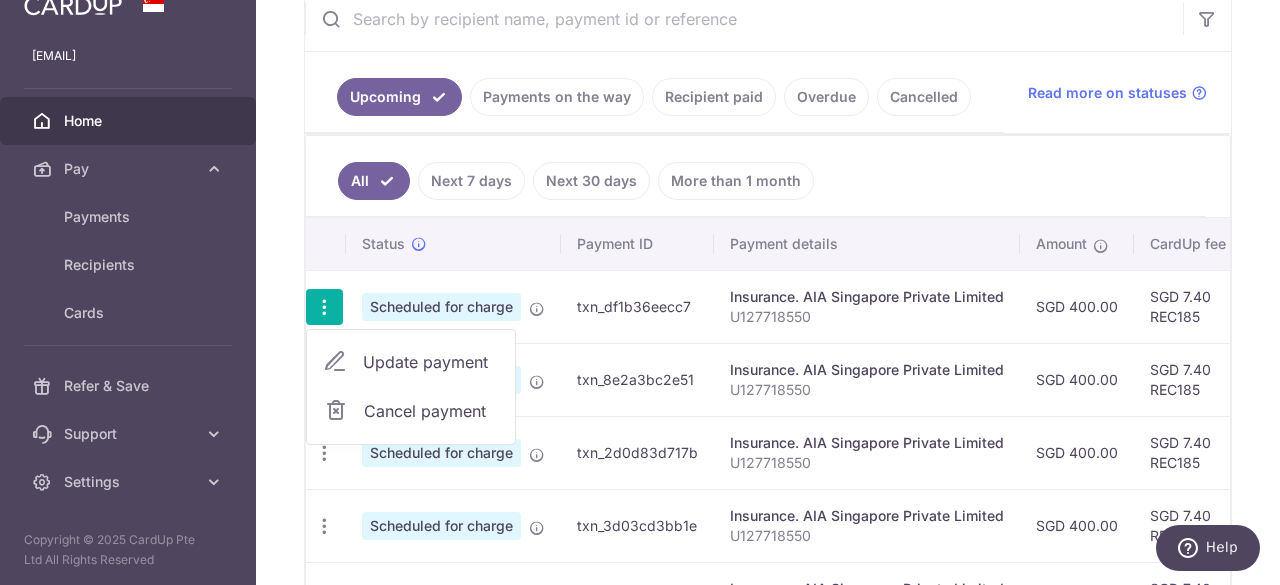scroll, scrollTop: 422, scrollLeft: 0, axis: vertical 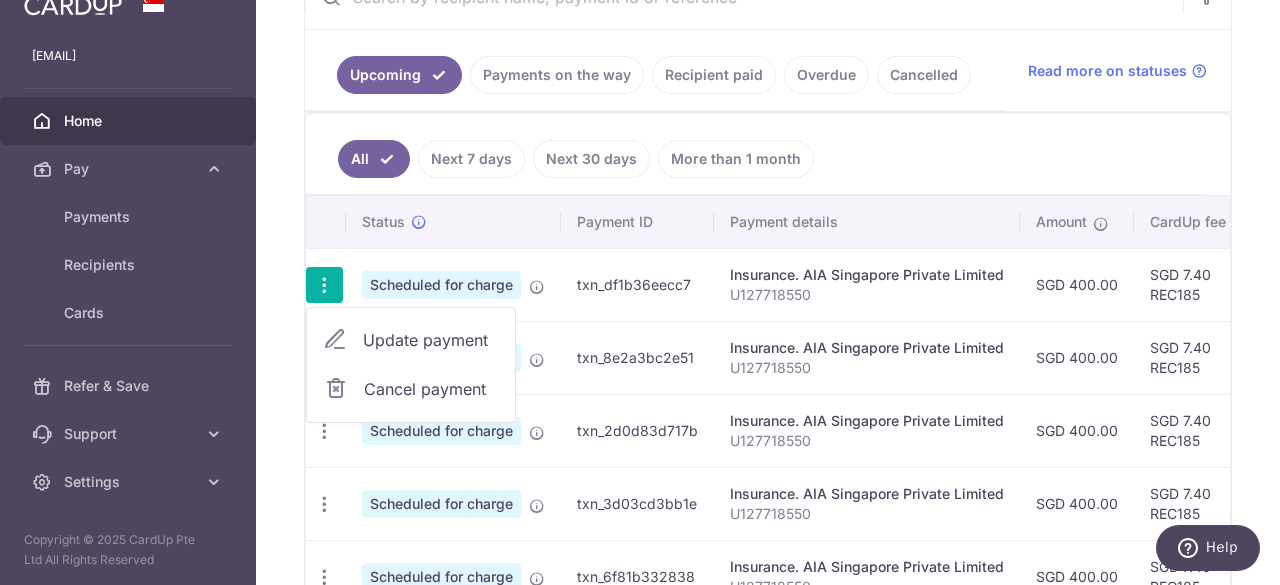 click on "Cancel payment" at bounding box center (431, 389) 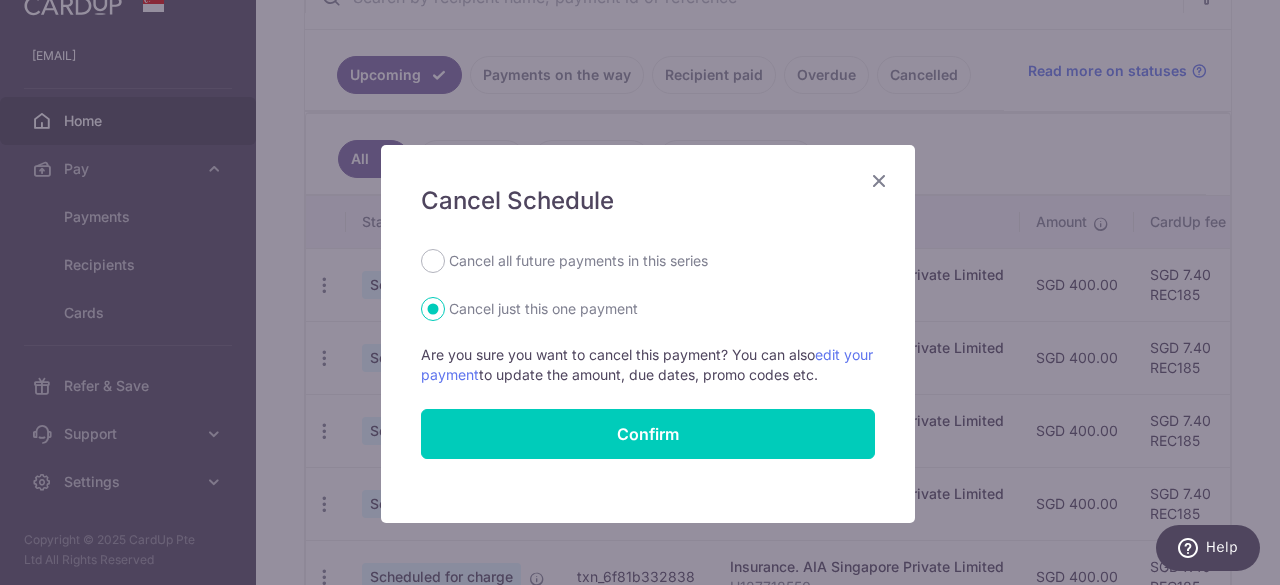 click on "Cancel all future payments in this series" at bounding box center [578, 261] 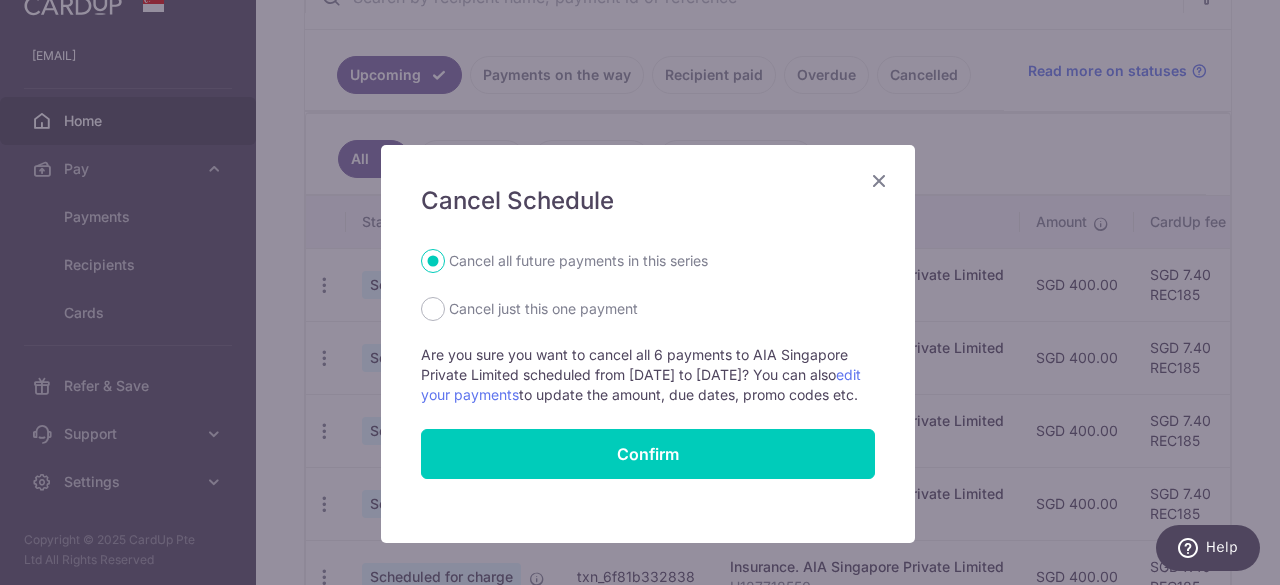 click on "Cancel just this one payment" at bounding box center (543, 309) 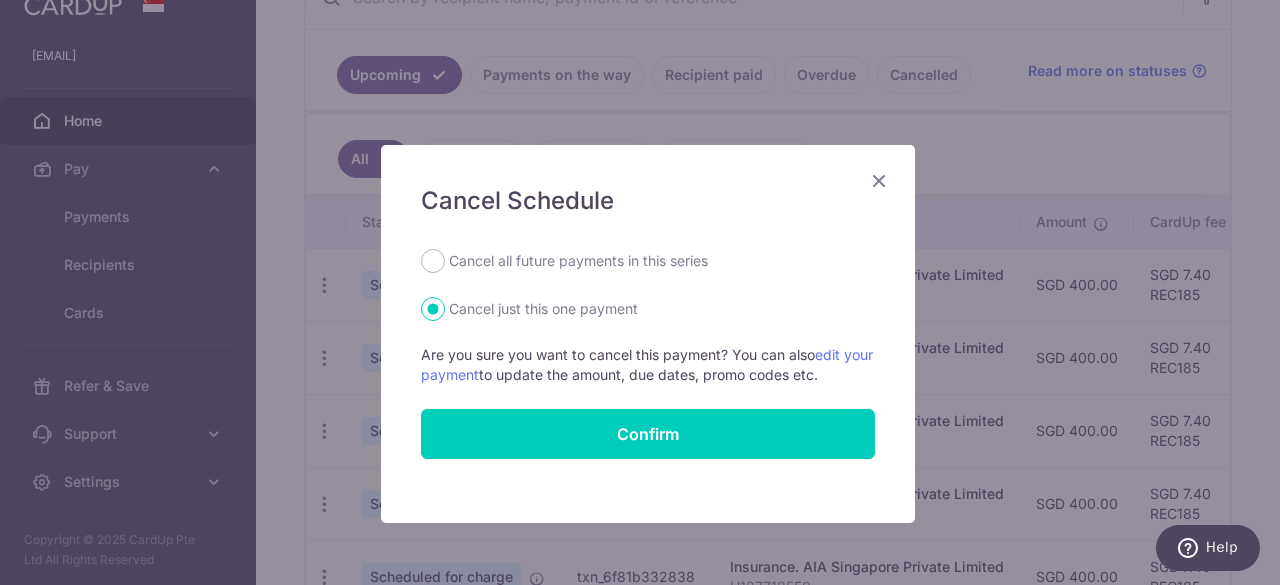 click on "Cancel all future payments in this series" at bounding box center (578, 261) 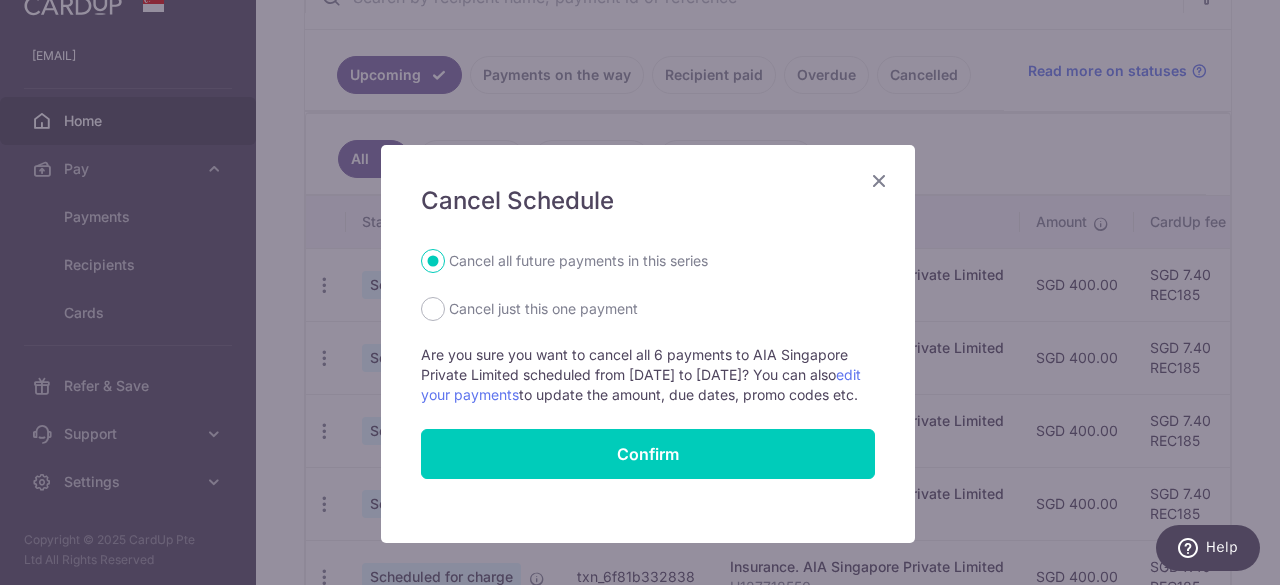 click on "Cancel just this one payment" at bounding box center (543, 309) 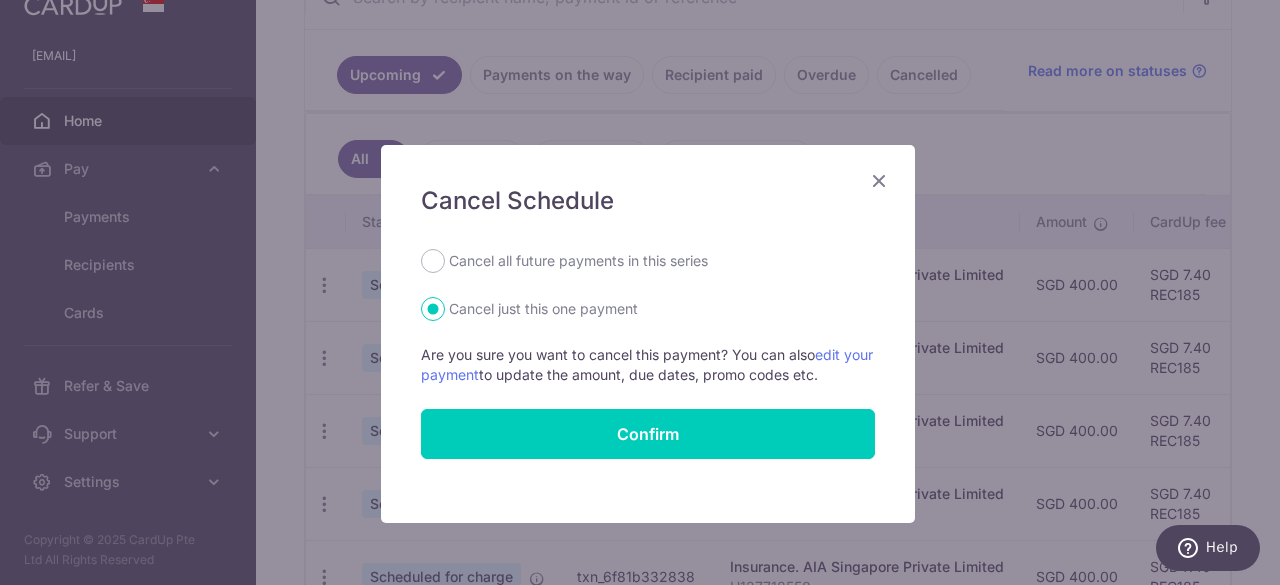 click on "Cancel all future payments in this series
Cancel just this one payment
Are you sure you want to cancel this payment? You can also  edit your payment  to update the amount, due dates, promo codes etc.
Confirm" at bounding box center [648, 354] 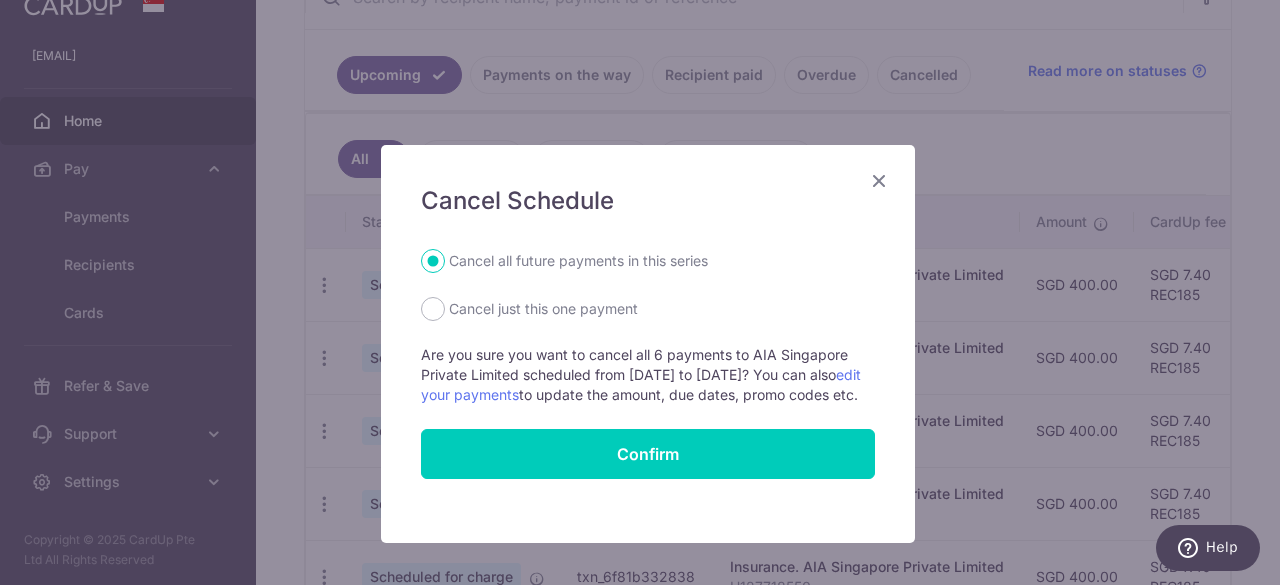click on "Cancel just this one payment" at bounding box center (543, 309) 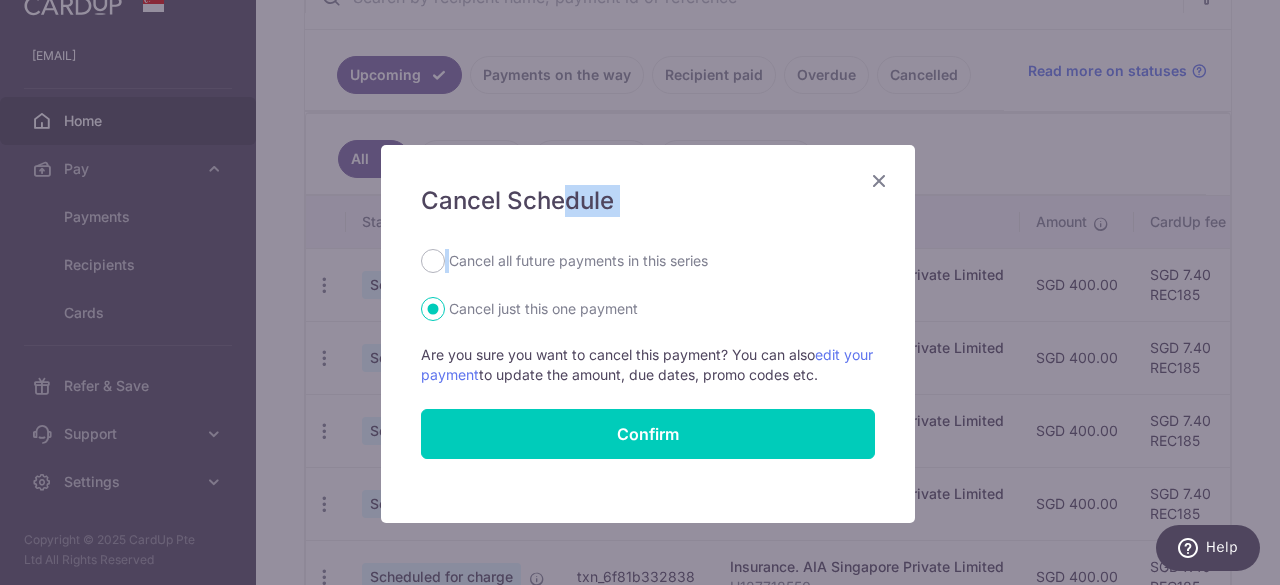 drag, startPoint x: 552, startPoint y: 145, endPoint x: 672, endPoint y: 219, distance: 140.98227 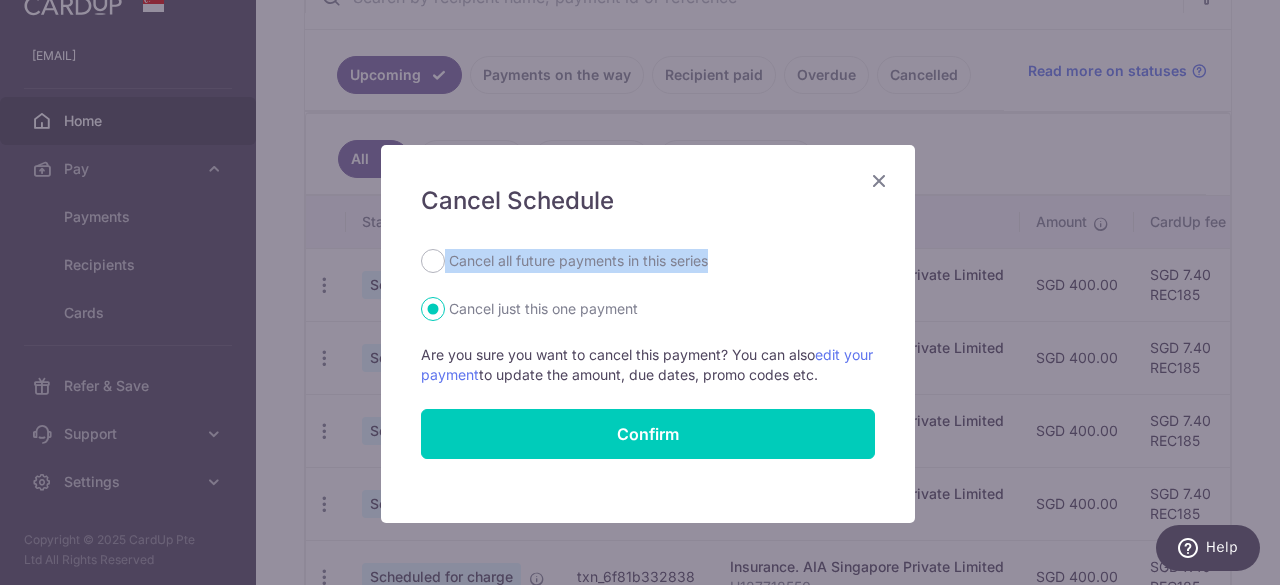 drag, startPoint x: 704, startPoint y: 177, endPoint x: 807, endPoint y: 227, distance: 114.494545 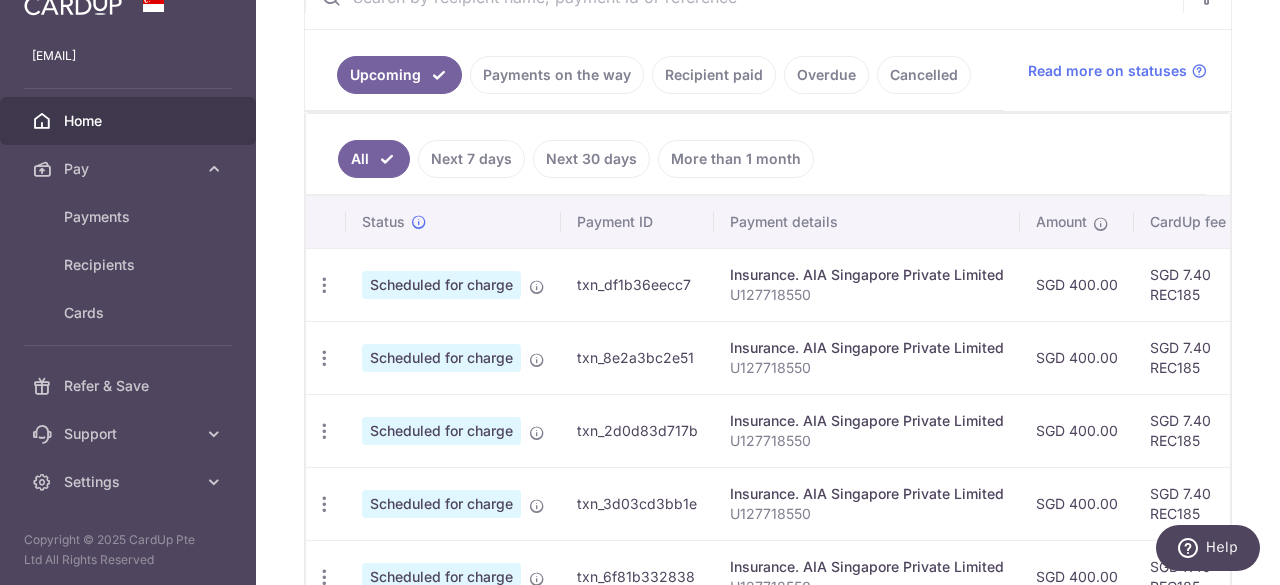 click on "Scheduled for charge" at bounding box center [453, 284] 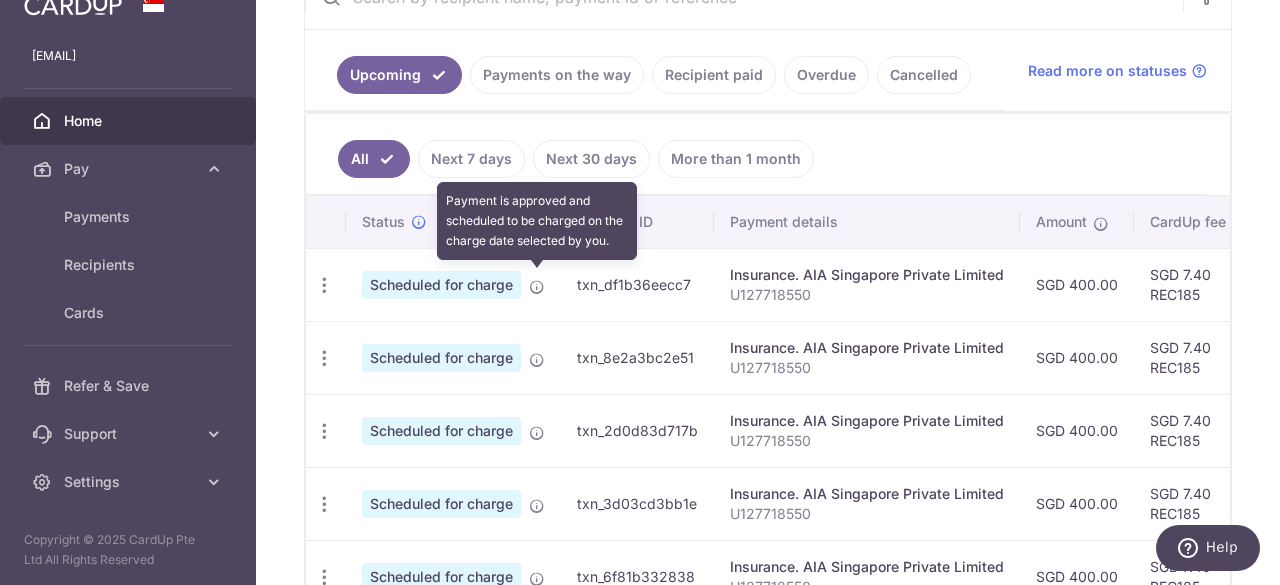 click at bounding box center [537, 287] 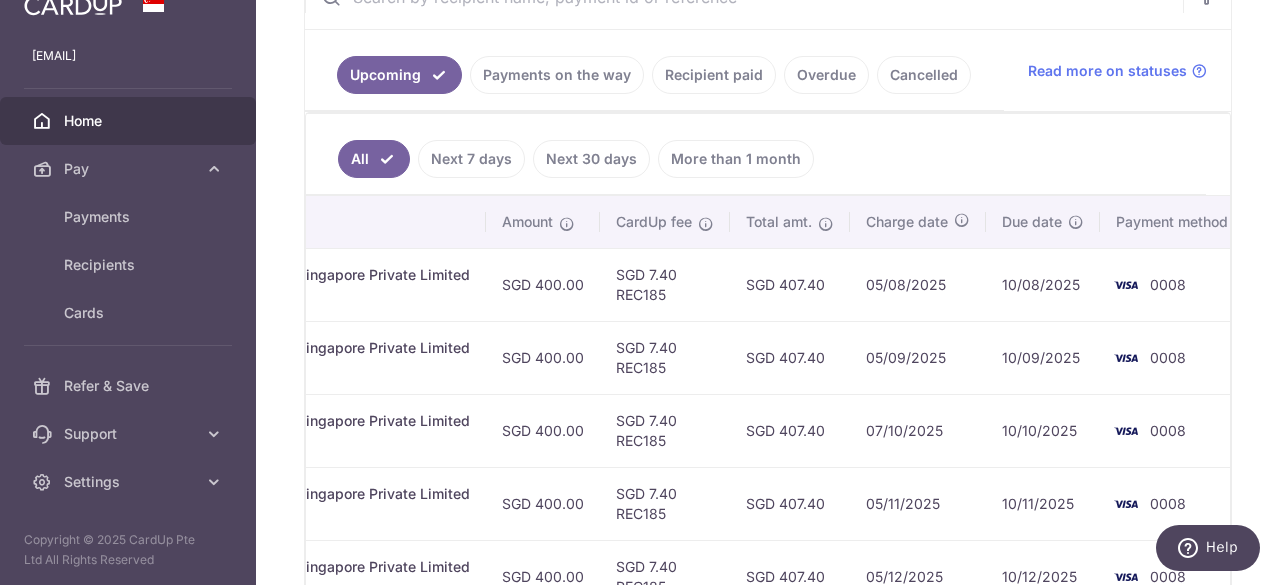 scroll, scrollTop: 0, scrollLeft: 560, axis: horizontal 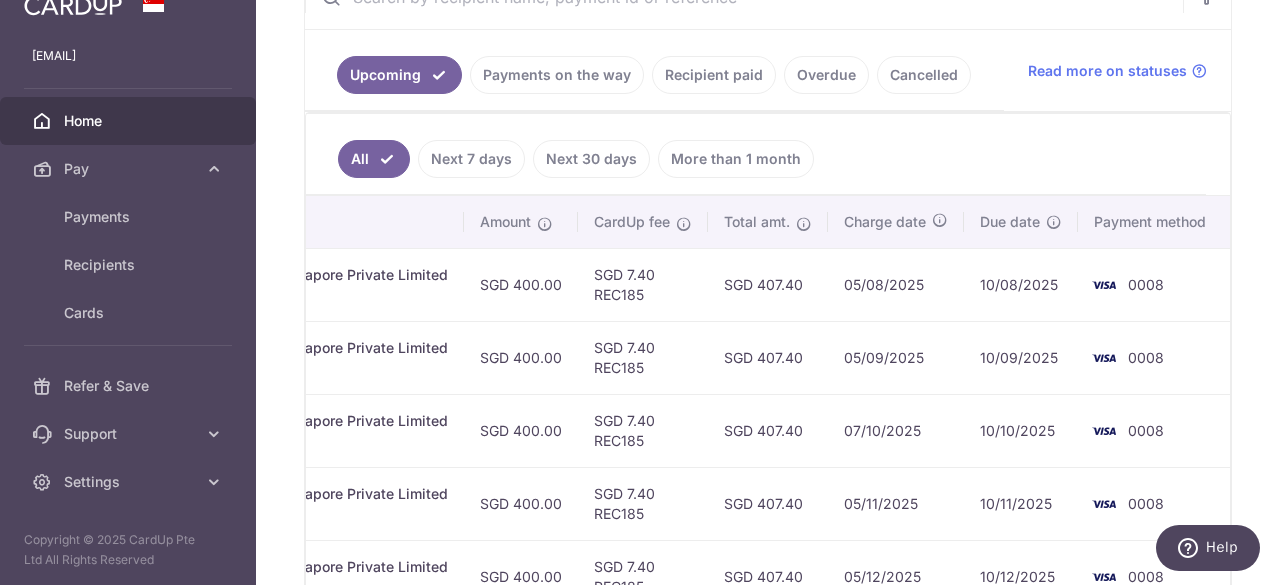 drag, startPoint x: 945, startPoint y: 268, endPoint x: 1124, endPoint y: 261, distance: 179.13683 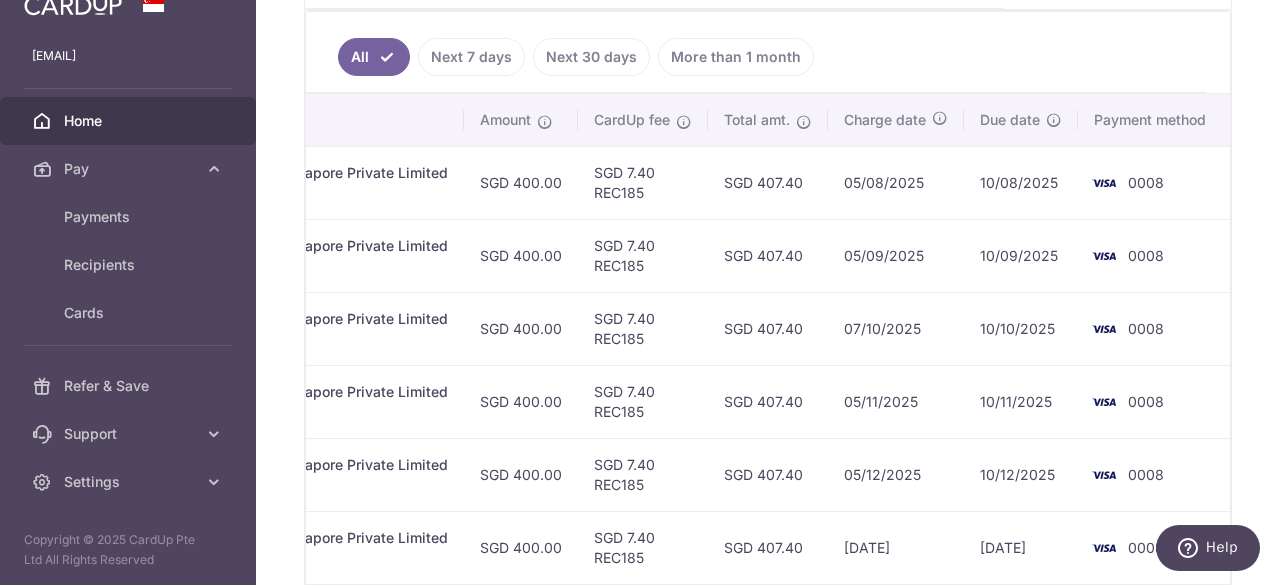 scroll, scrollTop: 522, scrollLeft: 0, axis: vertical 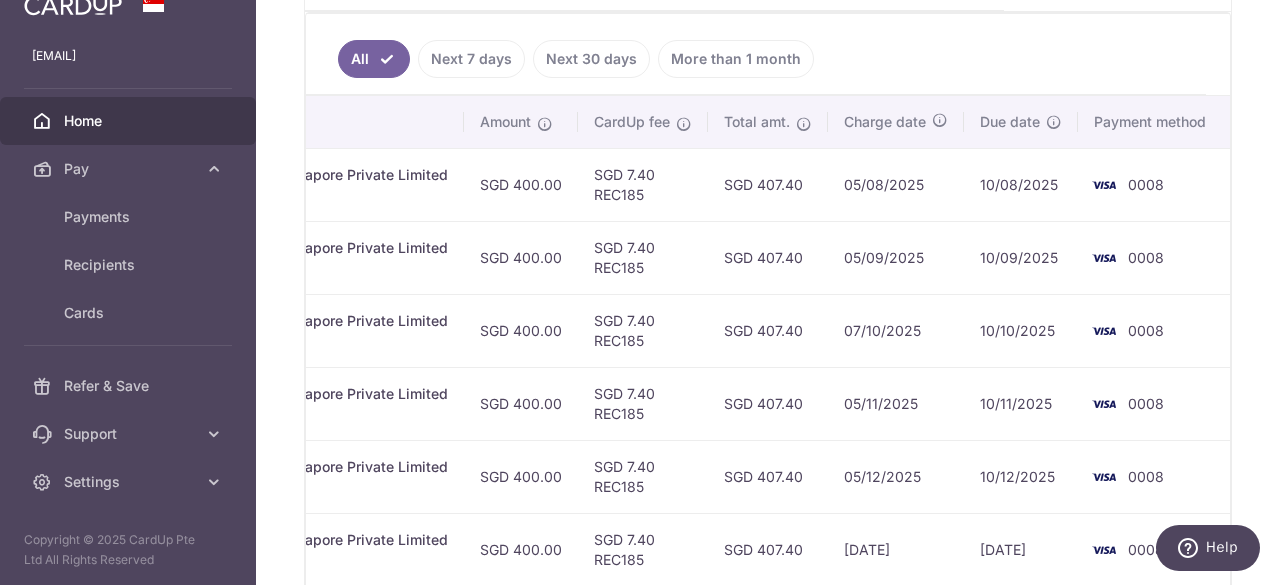click on "05/09/2025" at bounding box center [896, 257] 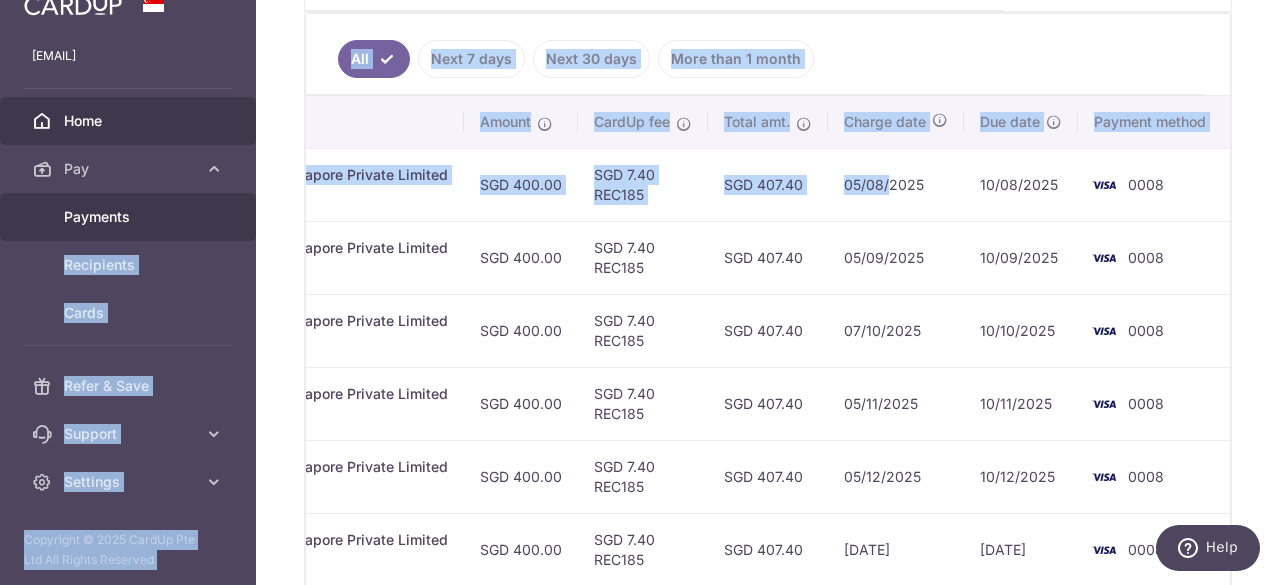 scroll, scrollTop: 0, scrollLeft: 0, axis: both 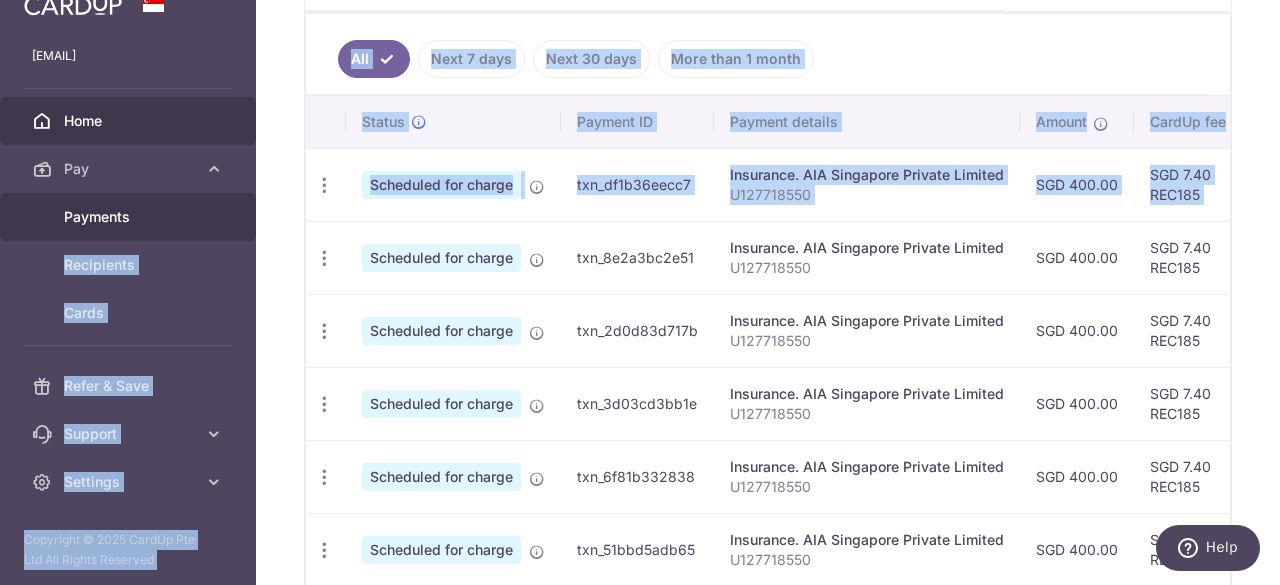 drag, startPoint x: 885, startPoint y: 184, endPoint x: 194, endPoint y: 200, distance: 691.18524 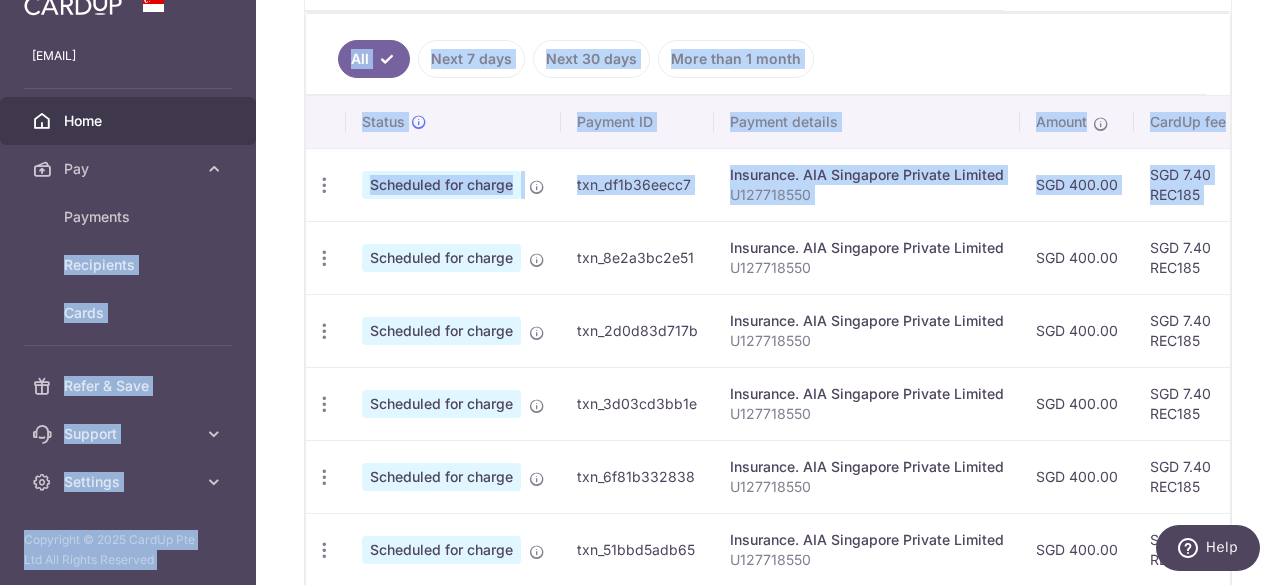 drag, startPoint x: 622, startPoint y: 191, endPoint x: 611, endPoint y: 191, distance: 11 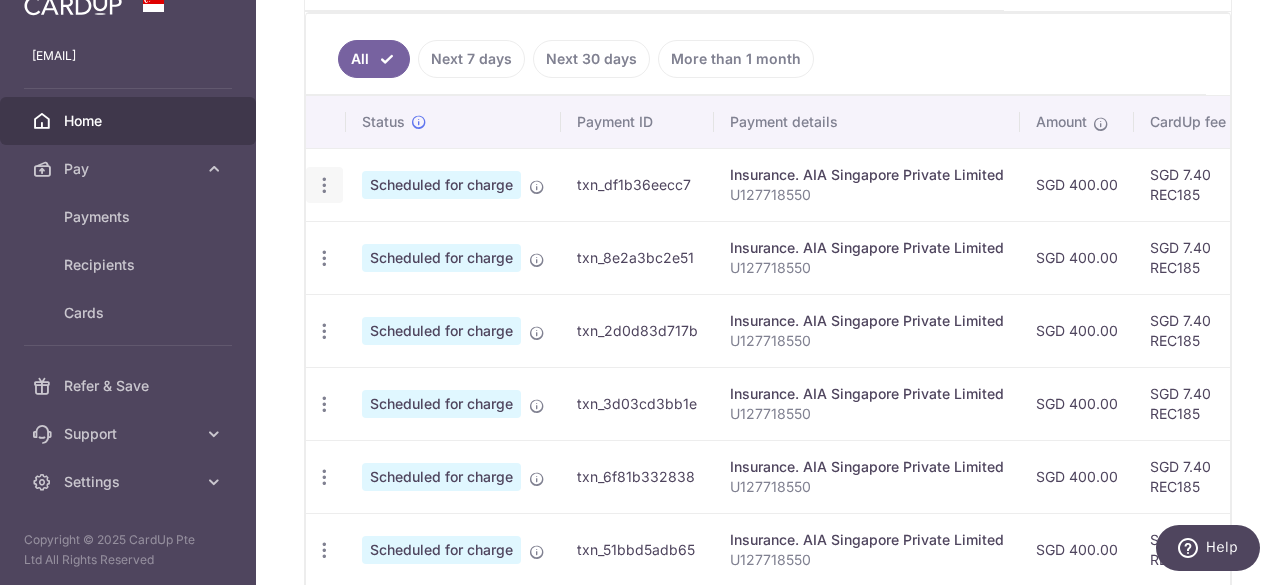 click on "Update payment
Cancel payment" at bounding box center (324, 185) 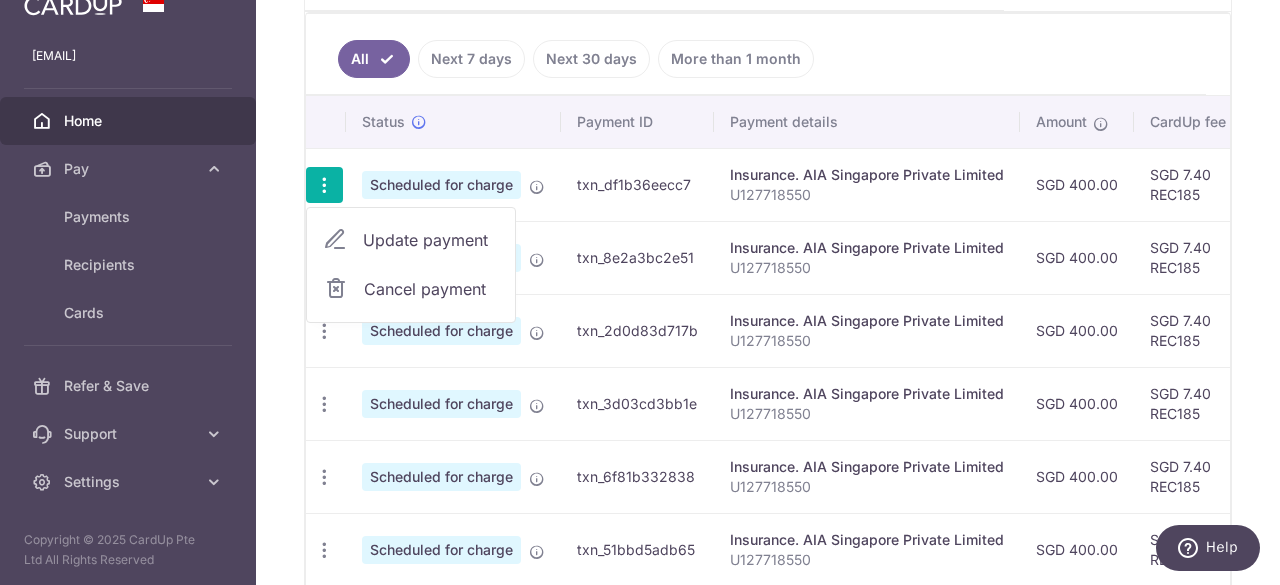 click on "Cancel payment" at bounding box center (431, 289) 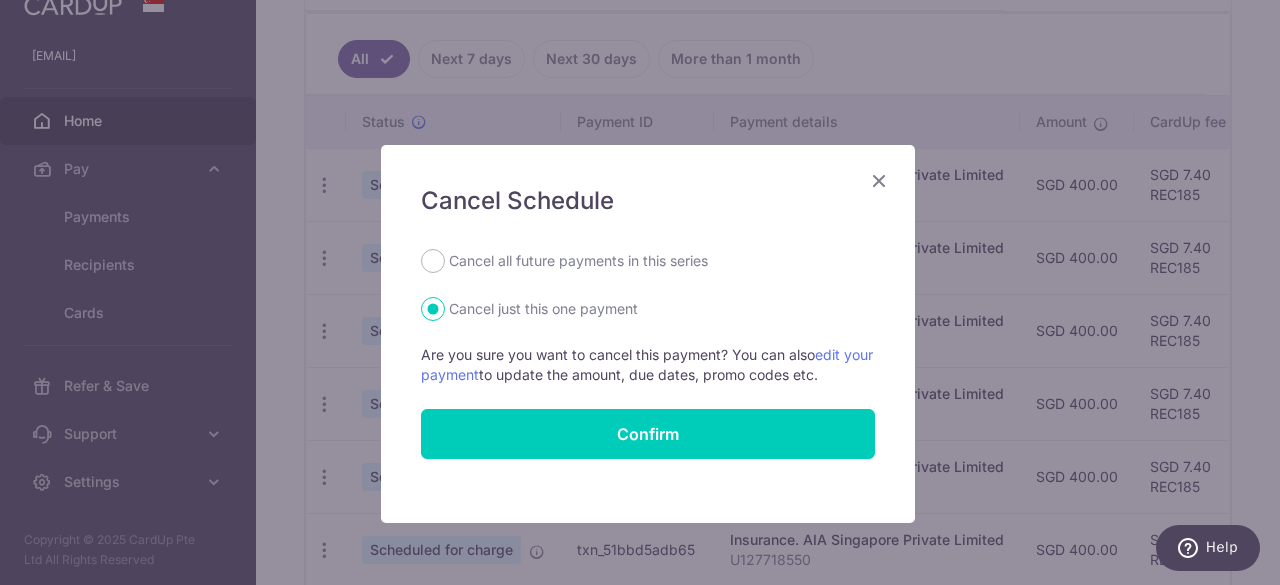 click on "Cancel all future payments in this series" at bounding box center [578, 261] 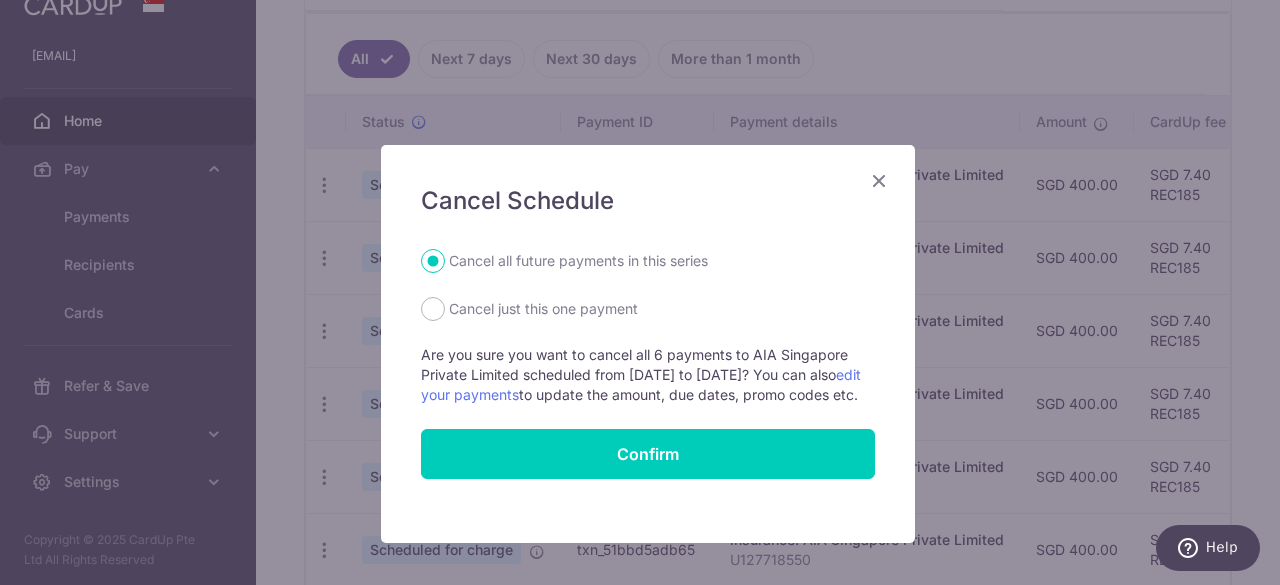 click on "Cancel just this one payment" at bounding box center [543, 309] 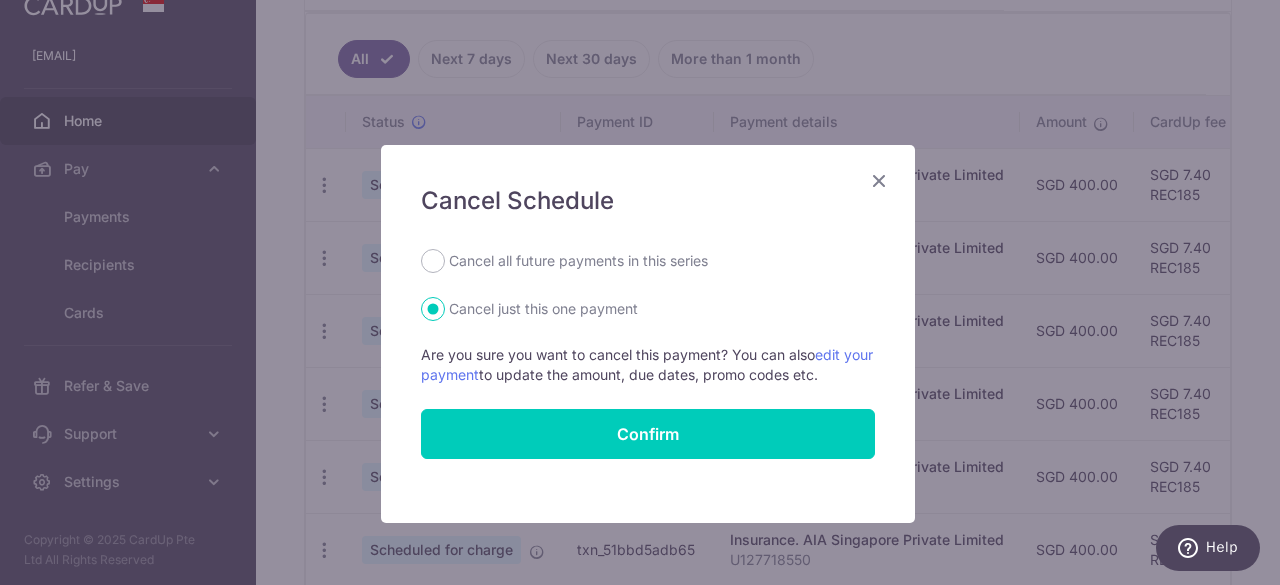 click on "Cancel all future payments in this series" at bounding box center (578, 261) 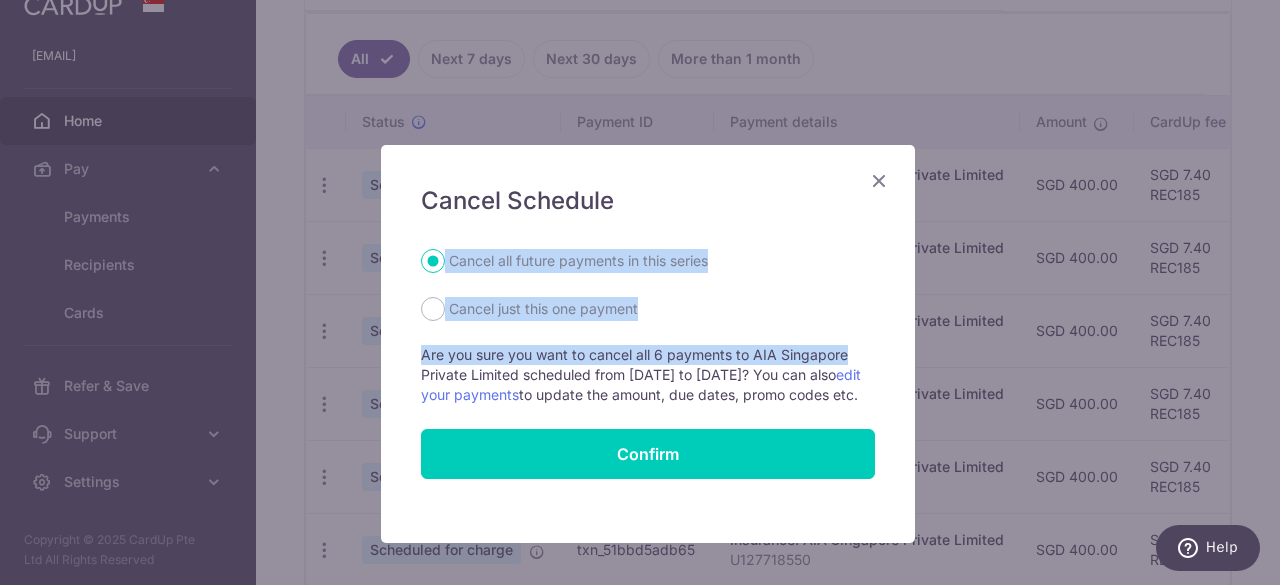 drag, startPoint x: 676, startPoint y: 165, endPoint x: 860, endPoint y: 333, distance: 249.15858 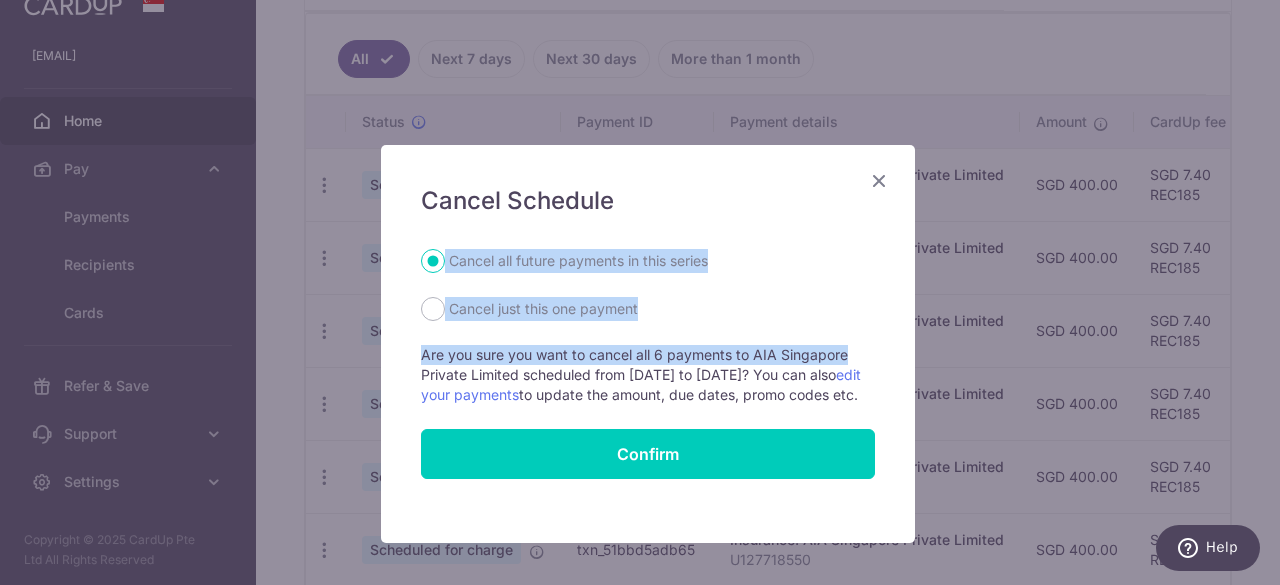 click on "Cancel all future payments in this series" at bounding box center (648, 261) 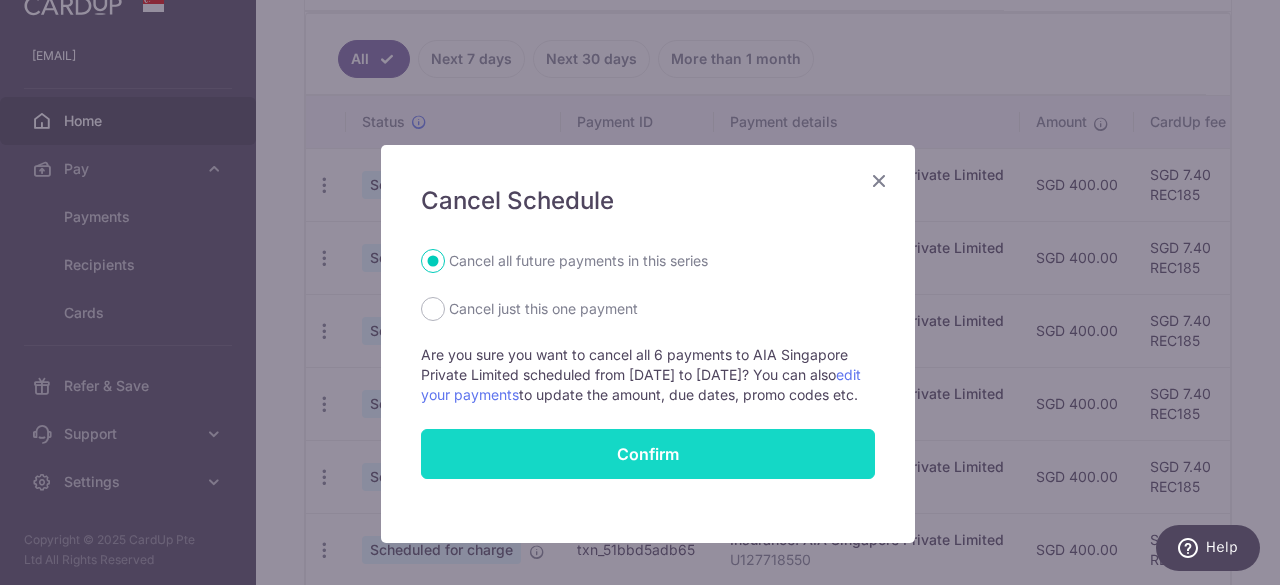click on "Confirm" at bounding box center [648, 454] 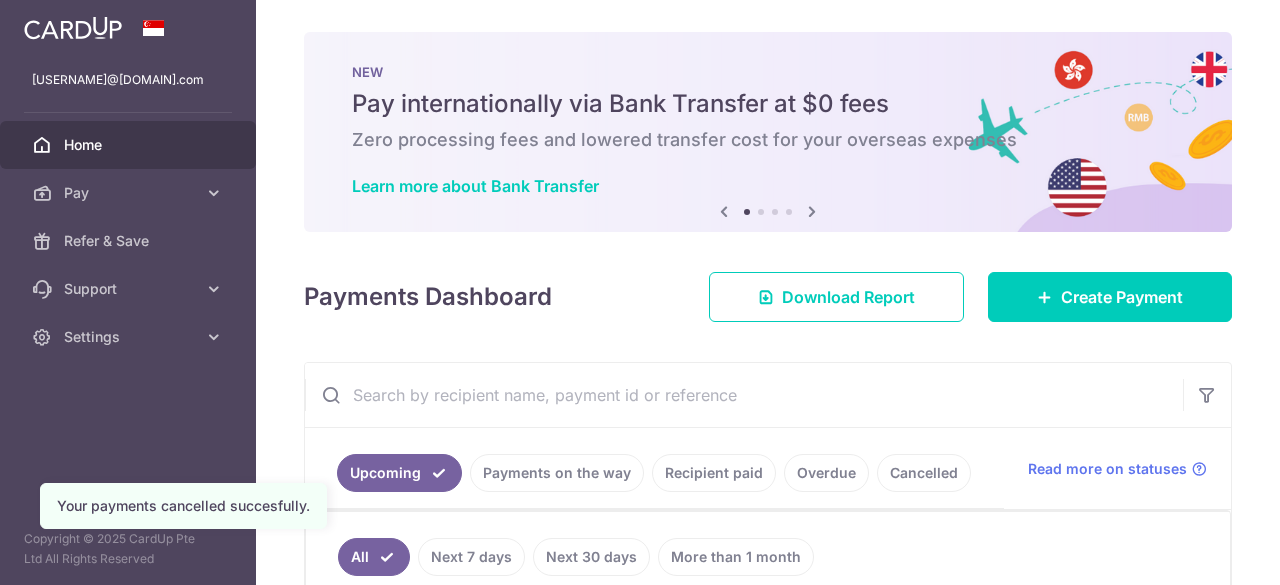 scroll, scrollTop: 0, scrollLeft: 0, axis: both 